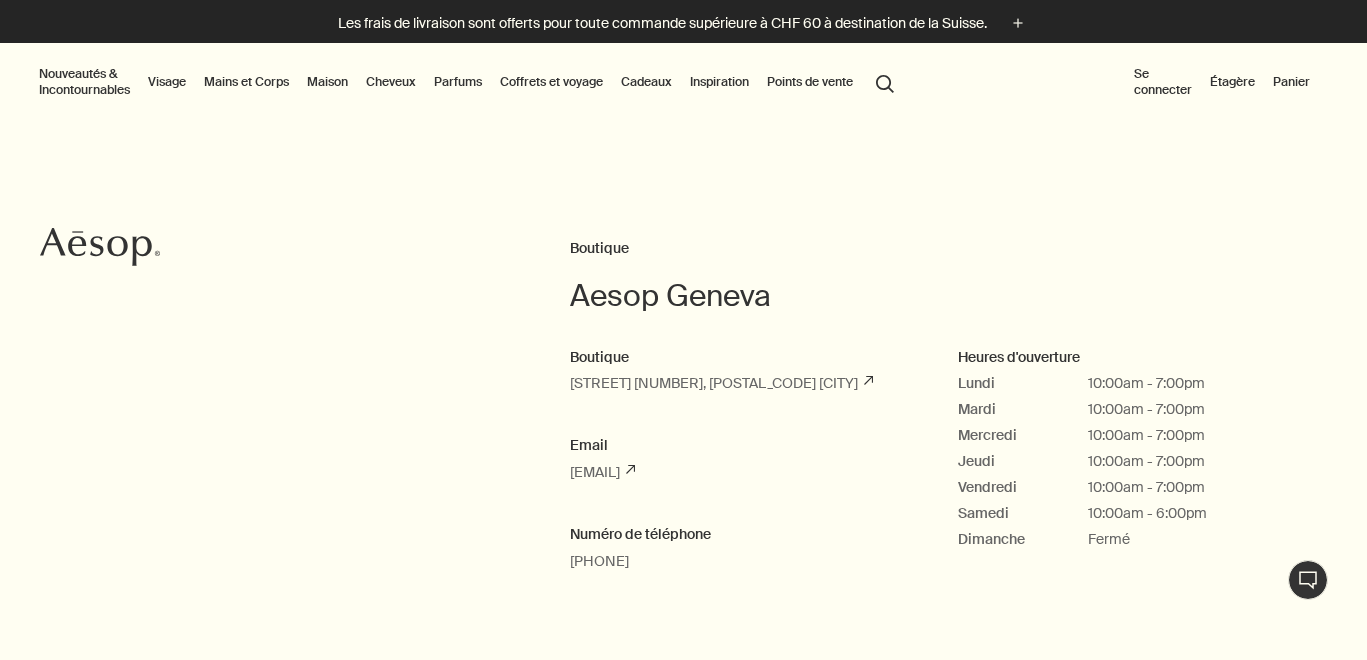 scroll, scrollTop: 0, scrollLeft: 0, axis: both 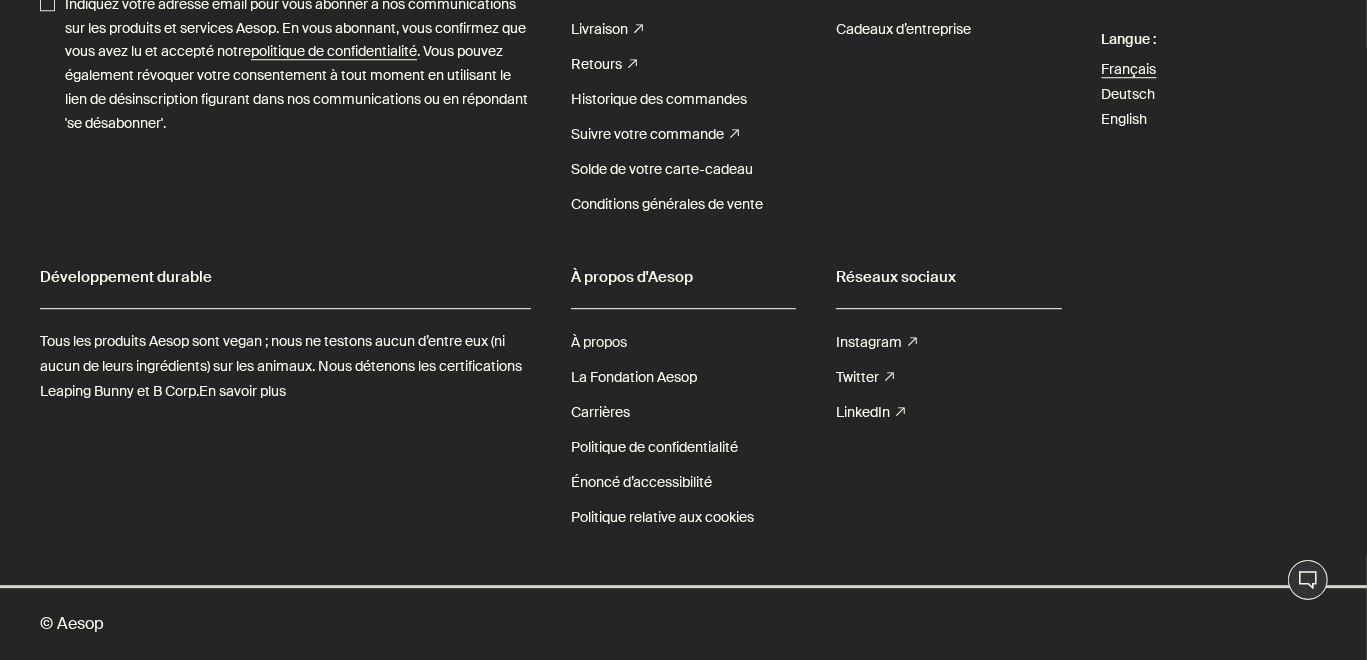 click on "À propos" at bounding box center (599, 342) 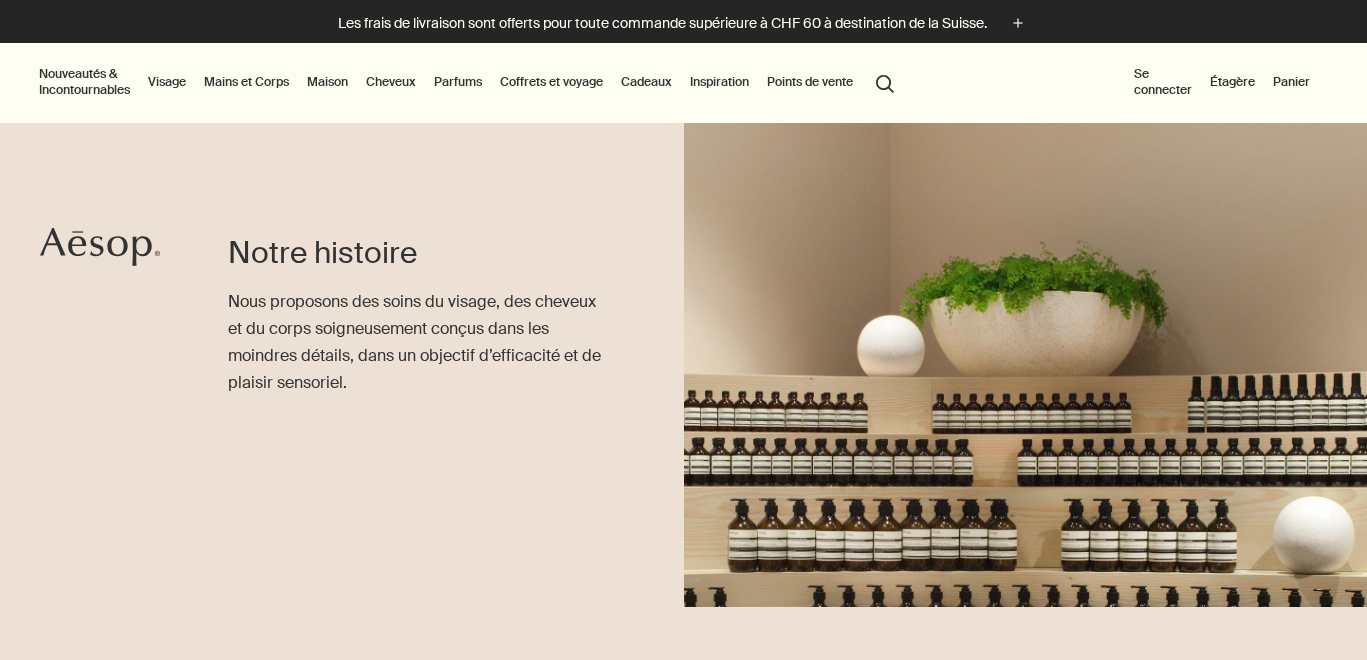 scroll, scrollTop: 0, scrollLeft: 0, axis: both 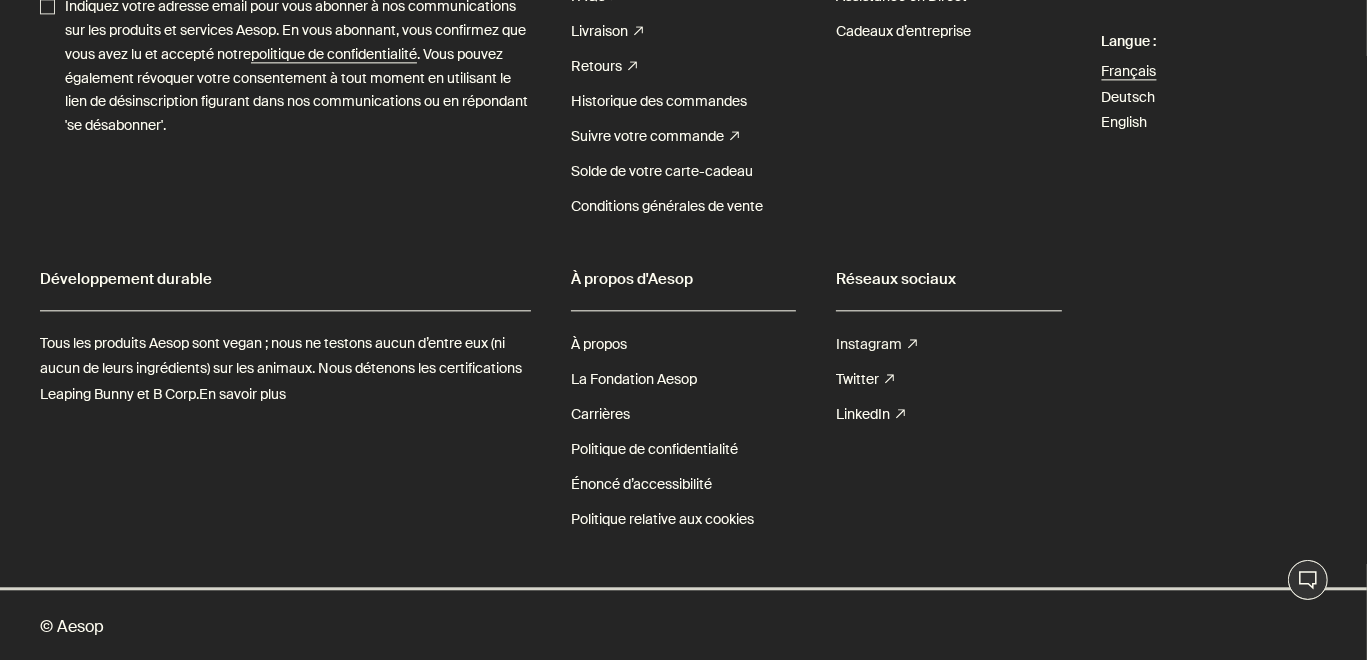 click on "Instagram   rightUpArrow" at bounding box center (876, 344) 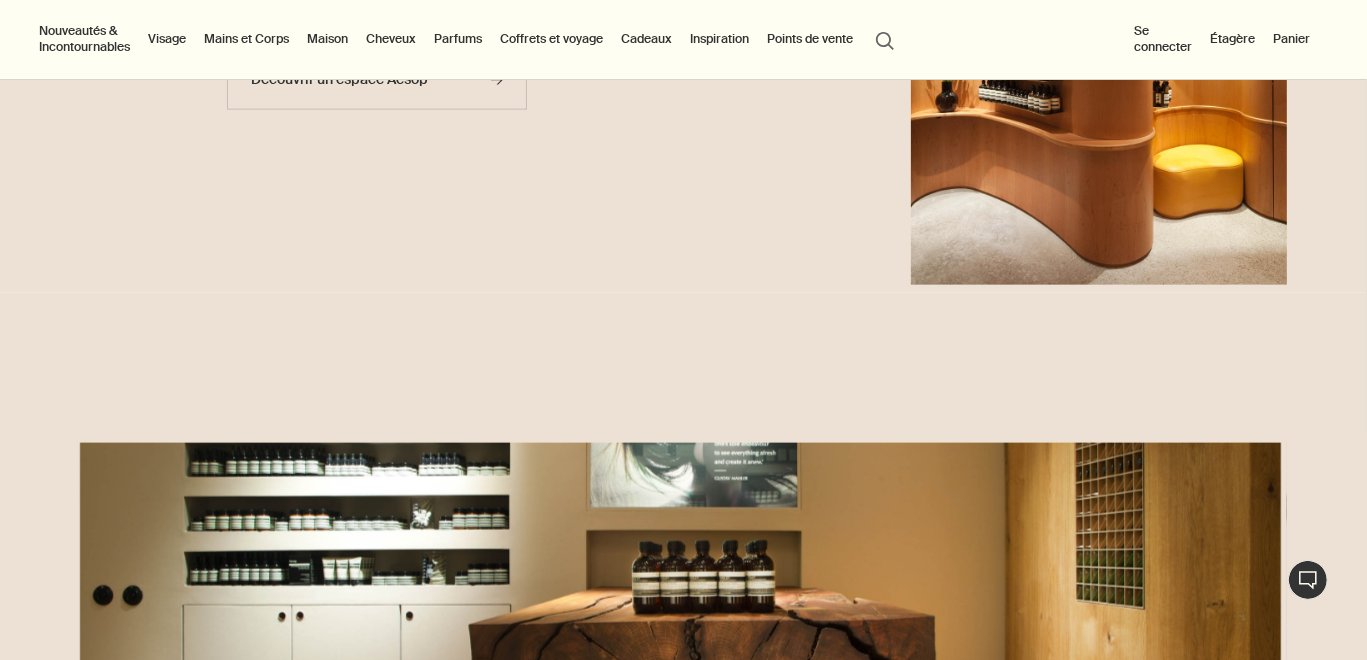 scroll, scrollTop: 1664, scrollLeft: 0, axis: vertical 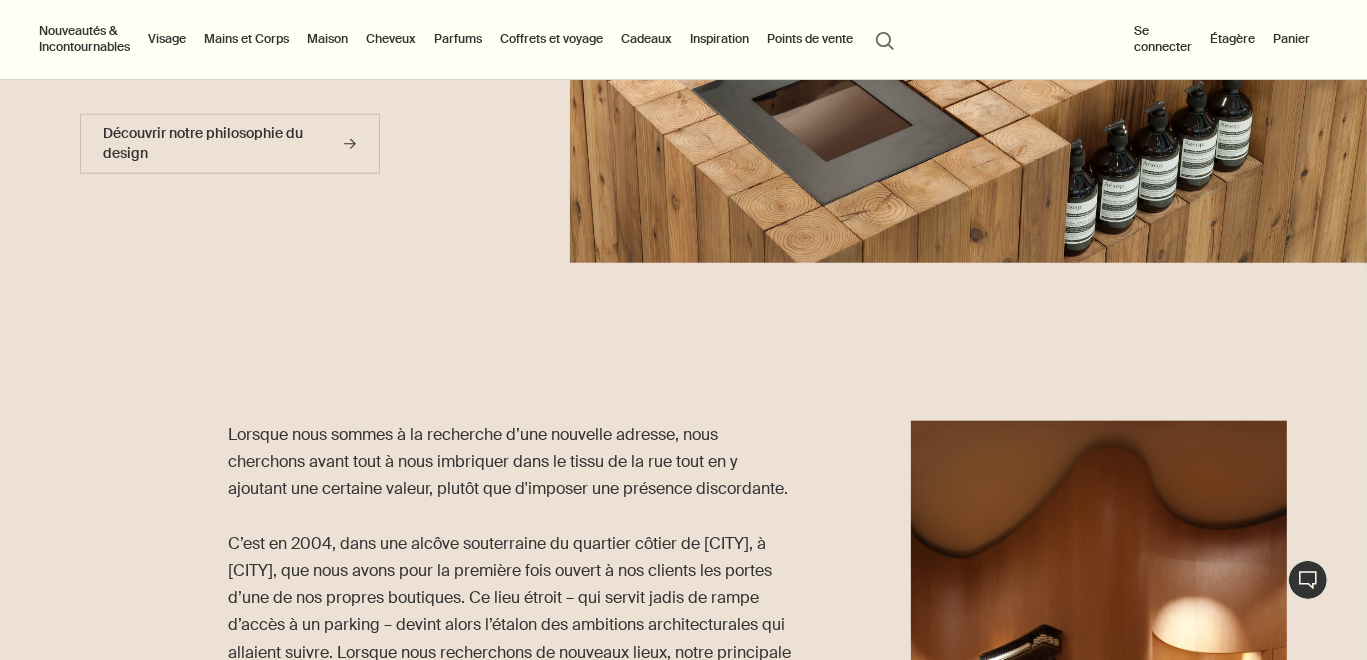 click on "Coffrets et voyage" at bounding box center (551, 39) 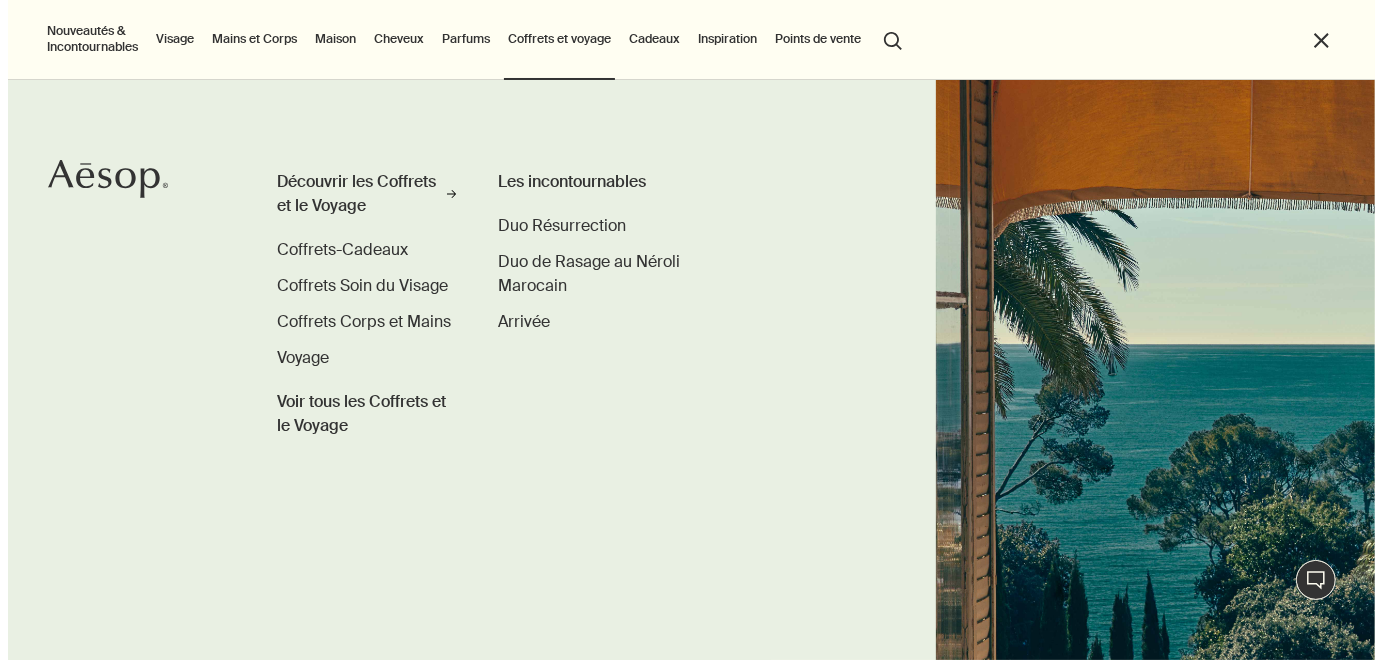 scroll, scrollTop: 1672, scrollLeft: 0, axis: vertical 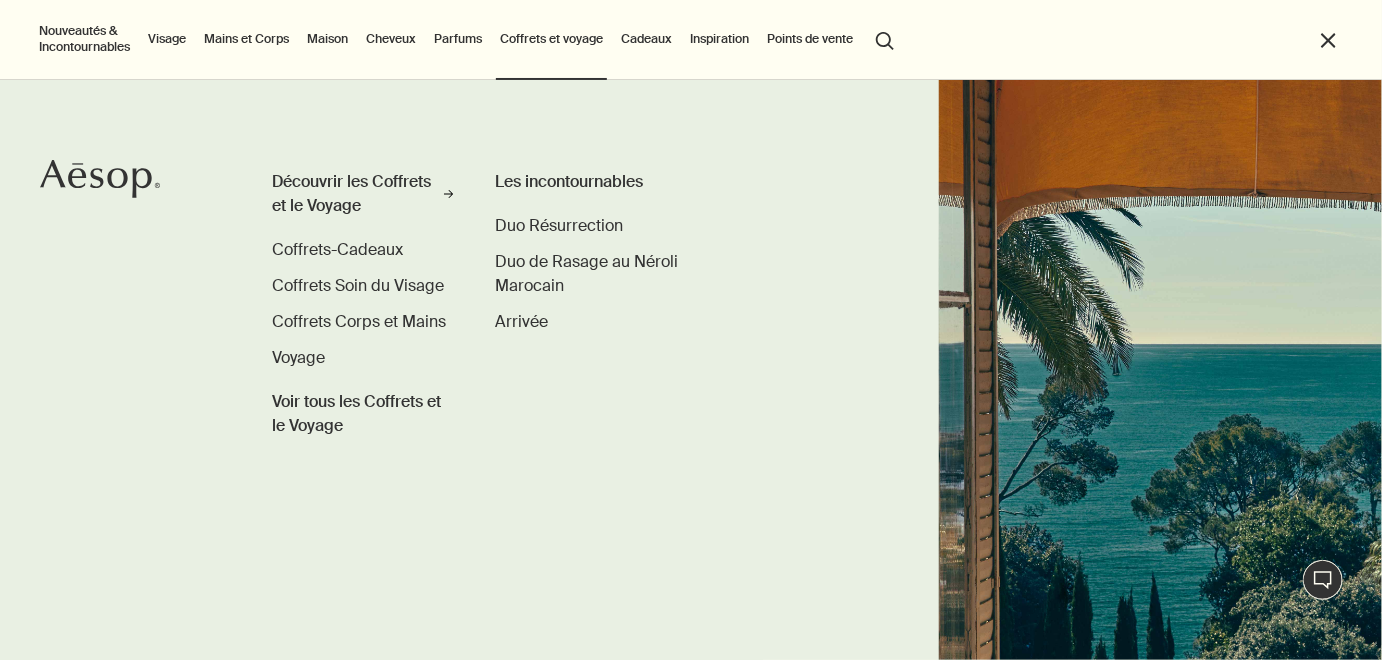 click on "Nouveautés & Incontournables" at bounding box center (84, 39) 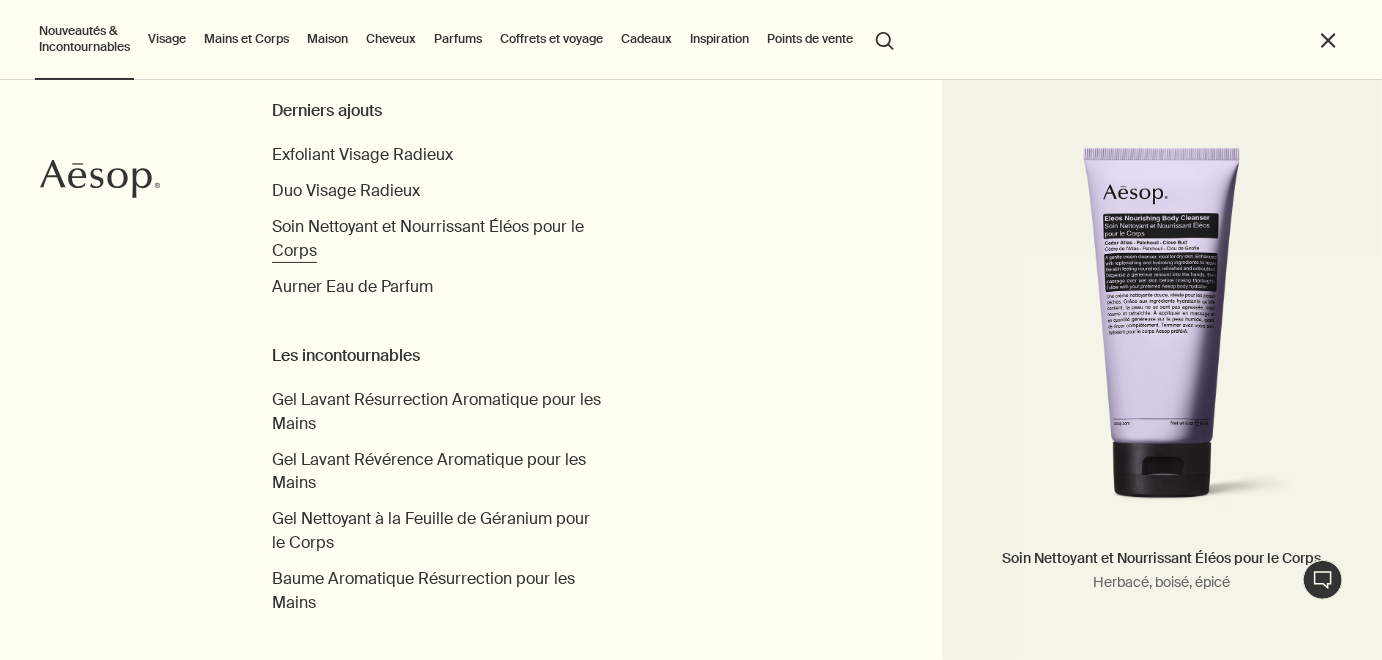 scroll, scrollTop: 0, scrollLeft: 0, axis: both 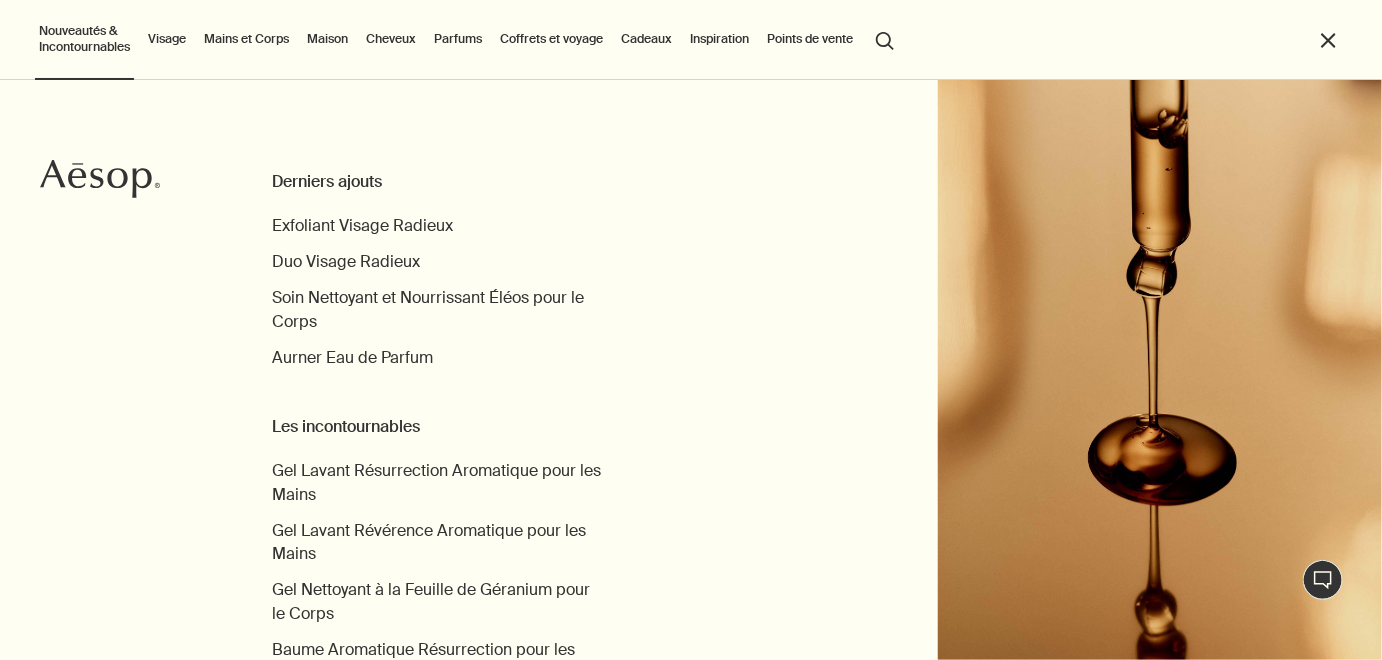 click on "Maison" at bounding box center [327, 39] 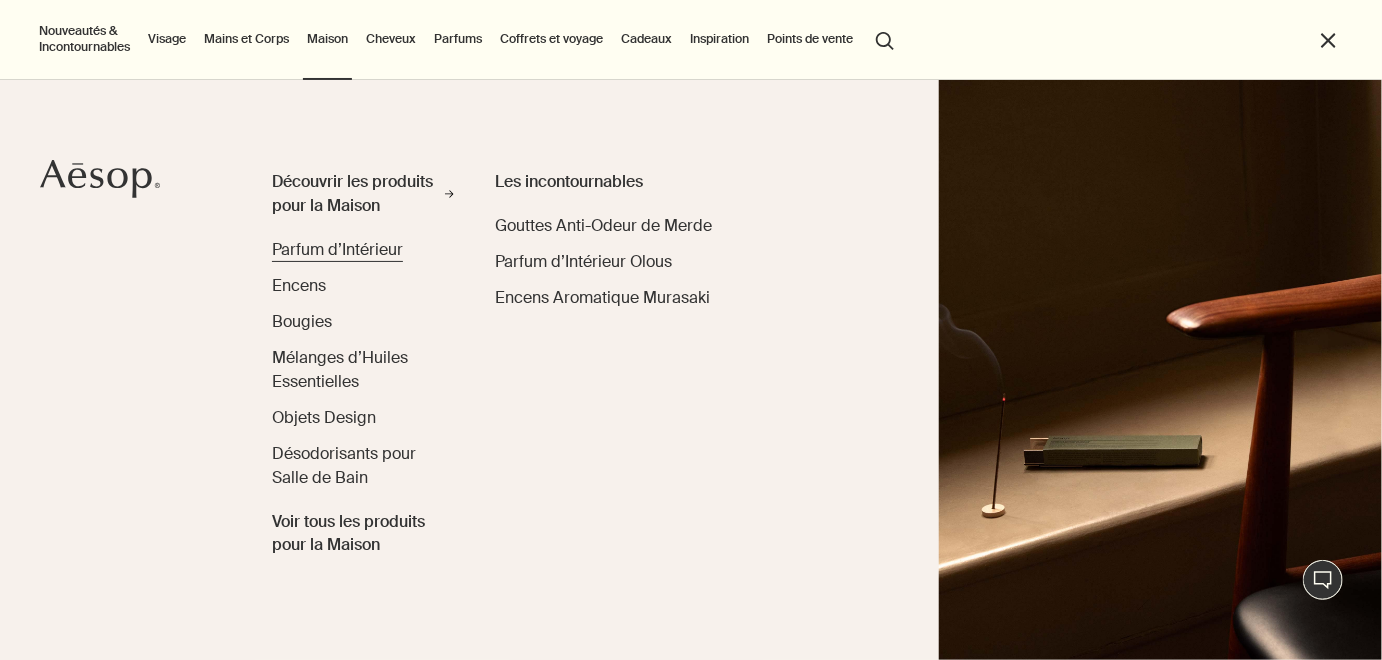 click on "Parfum d’Intérieur" at bounding box center (337, 249) 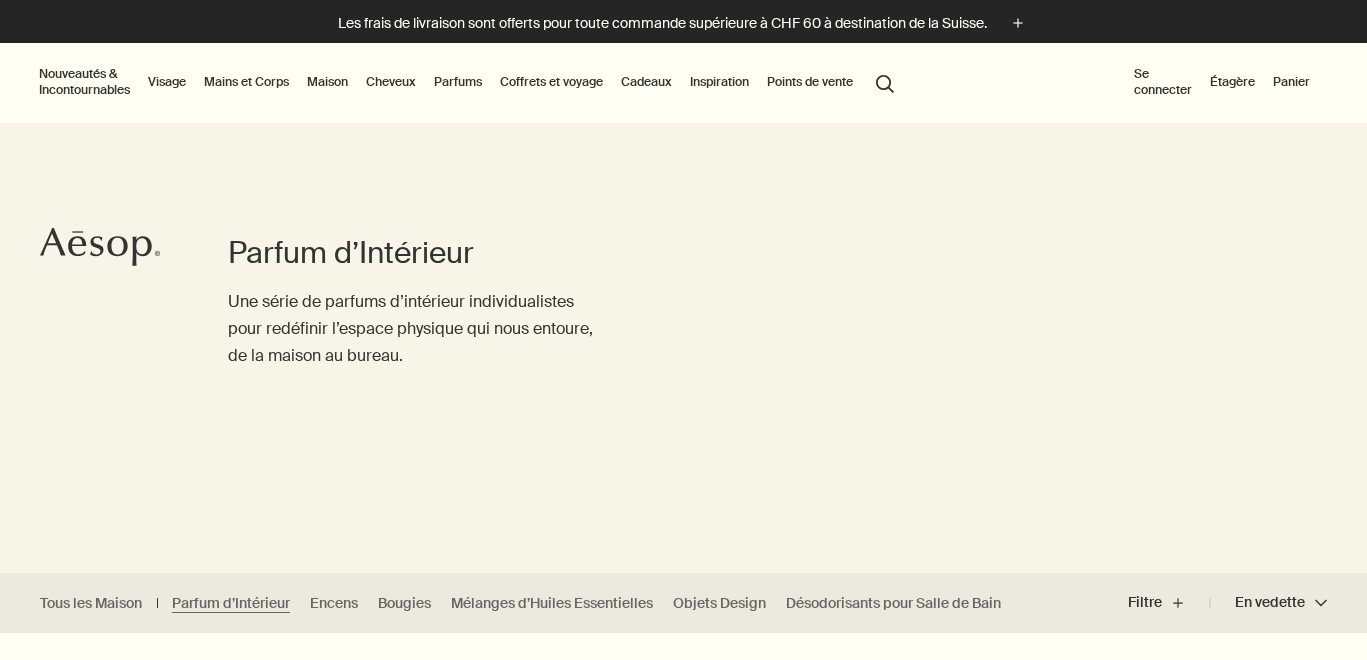 scroll, scrollTop: 0, scrollLeft: 0, axis: both 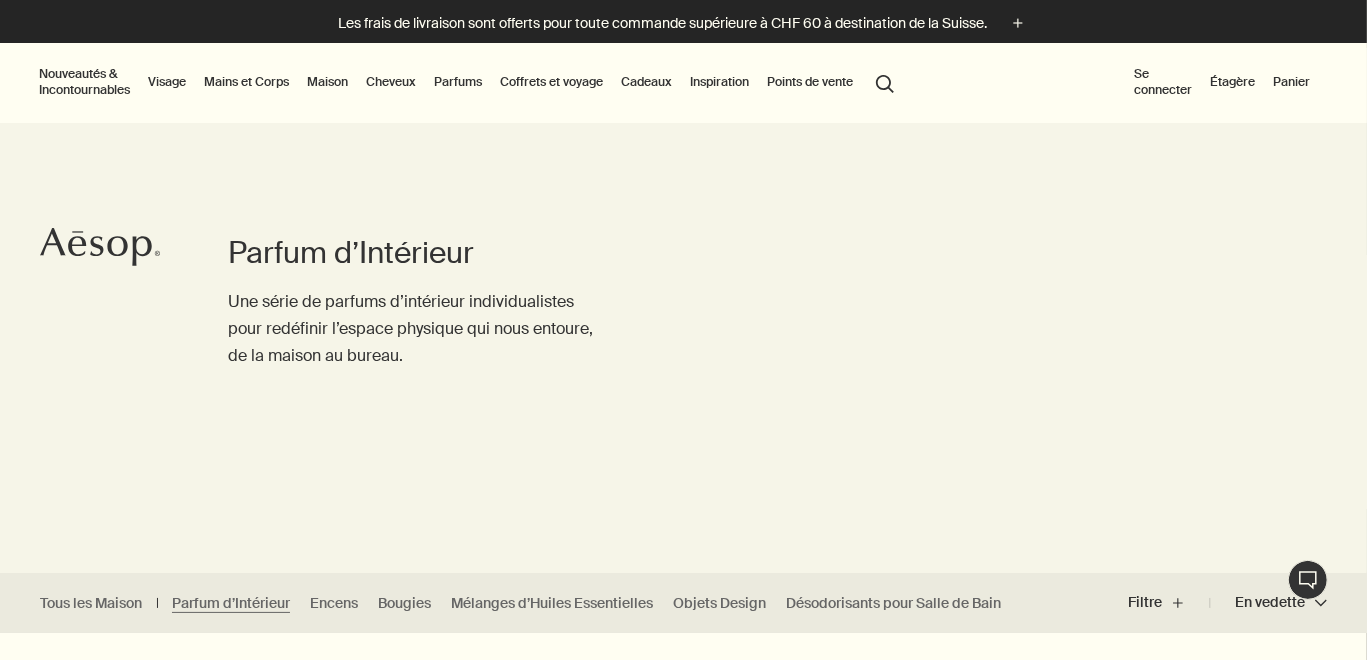 click on "Étagère" at bounding box center (1232, 82) 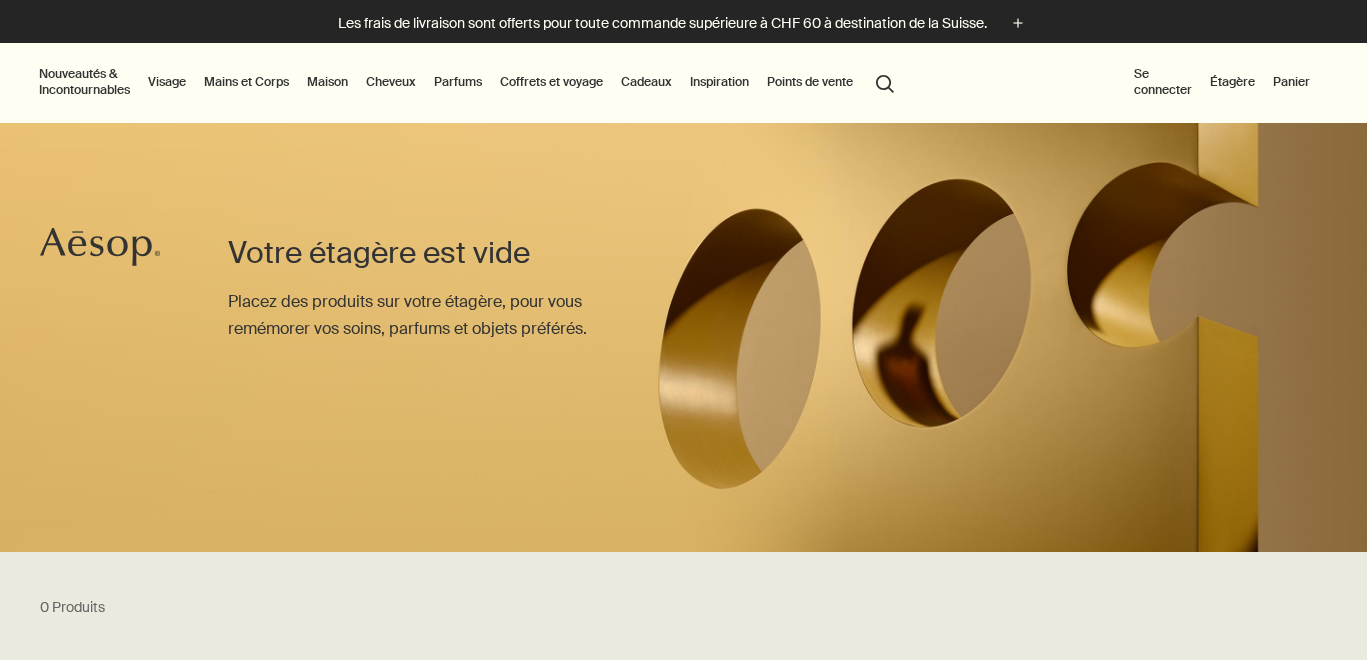 scroll, scrollTop: 0, scrollLeft: 0, axis: both 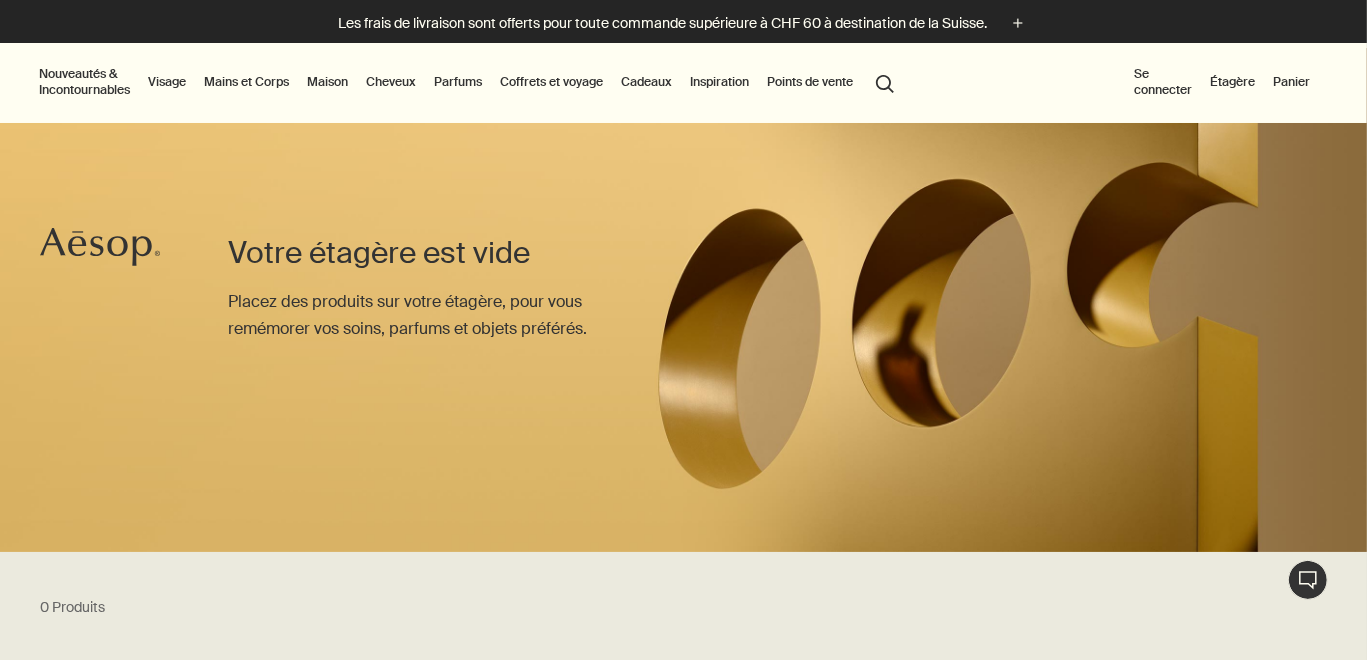 click on "Cheveux" at bounding box center (391, 82) 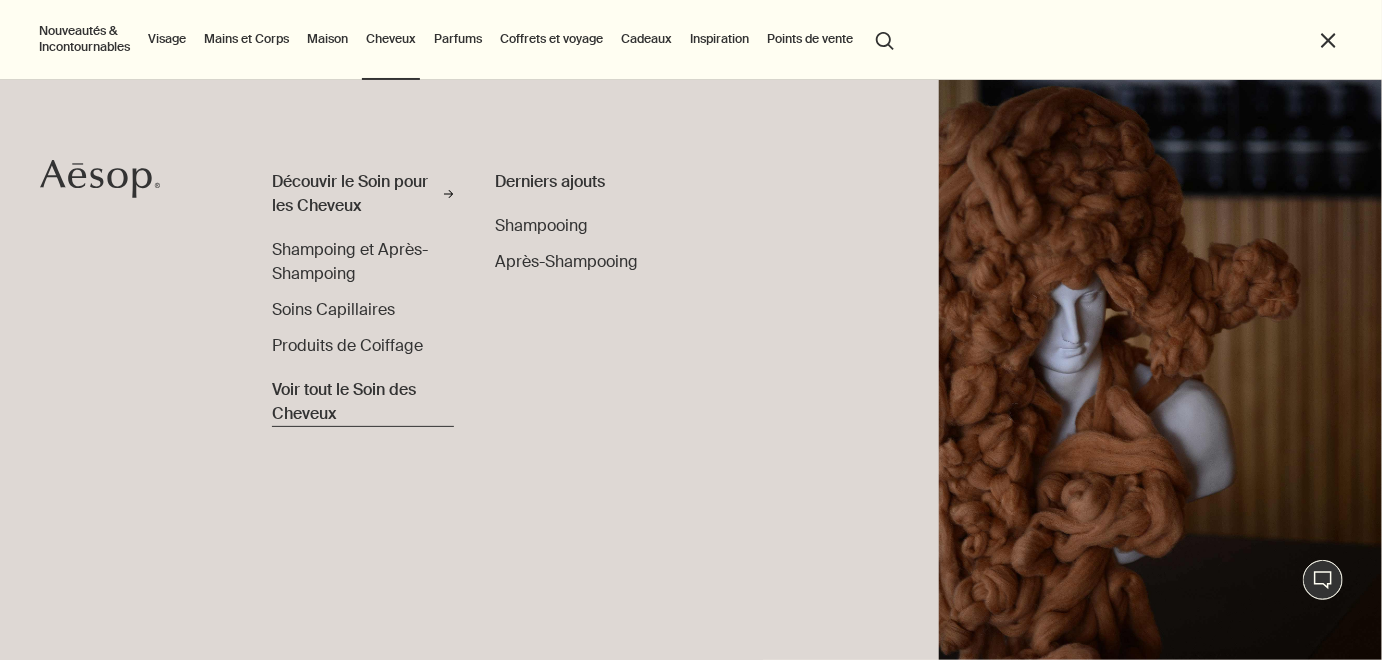 click on "Voir tout le Soin des Cheveux" at bounding box center [363, 402] 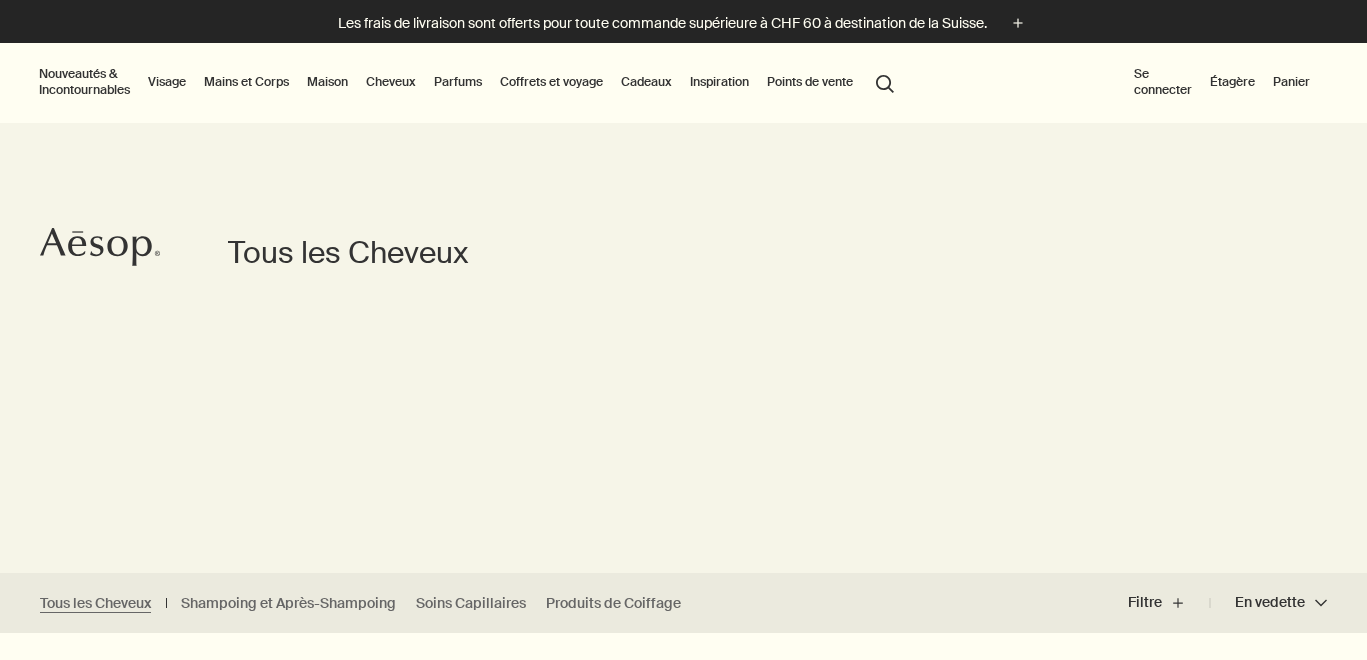 scroll, scrollTop: 0, scrollLeft: 0, axis: both 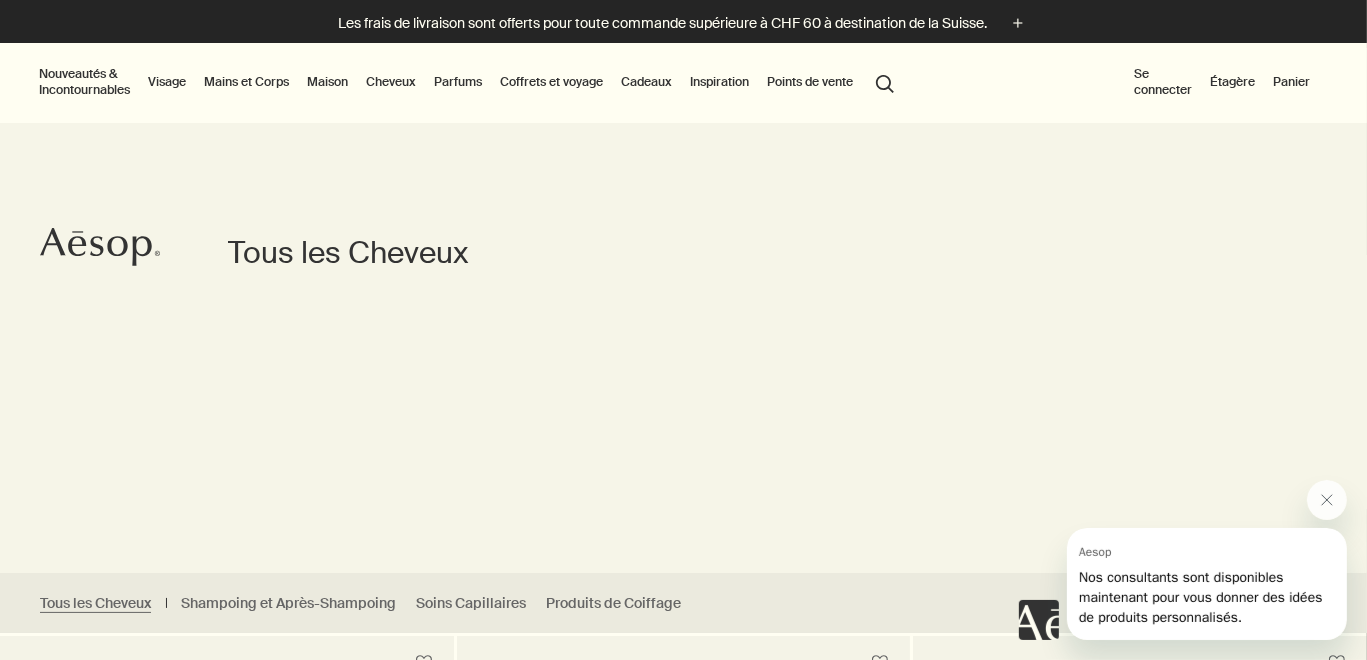 click on "Visage" at bounding box center (167, 82) 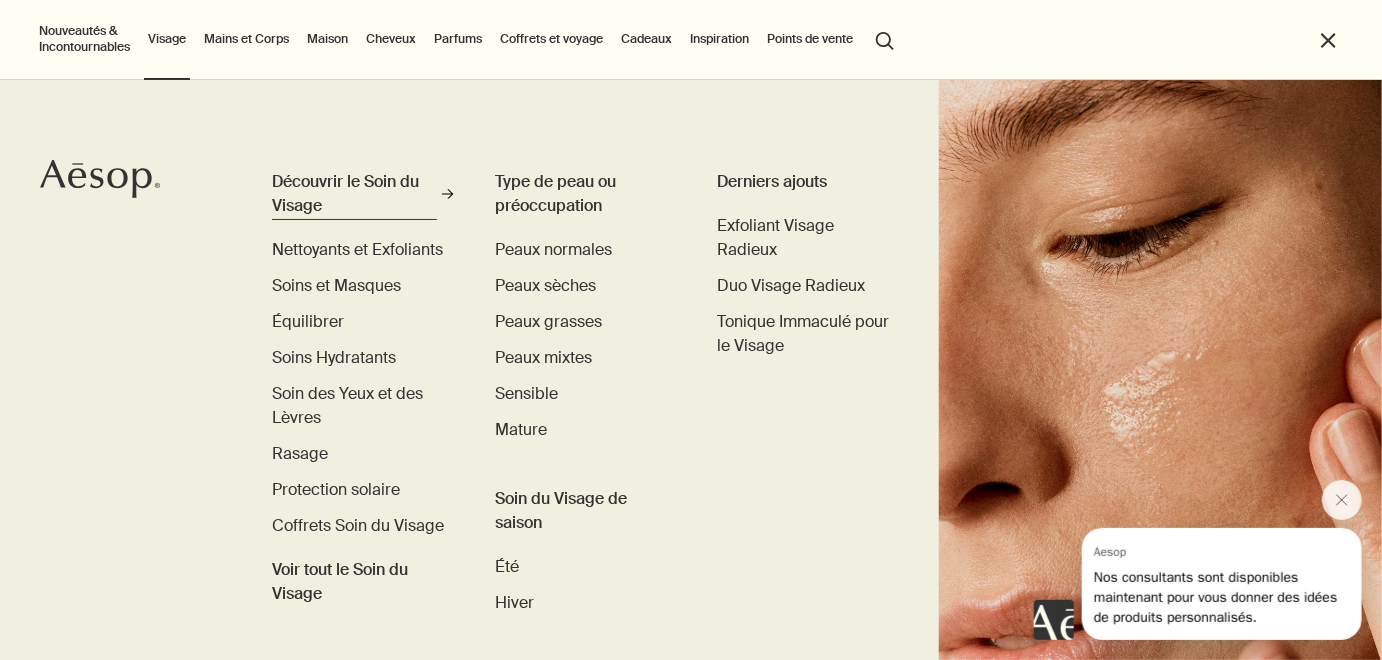 click on "Découvrir le Soin du Visage" at bounding box center [354, 194] 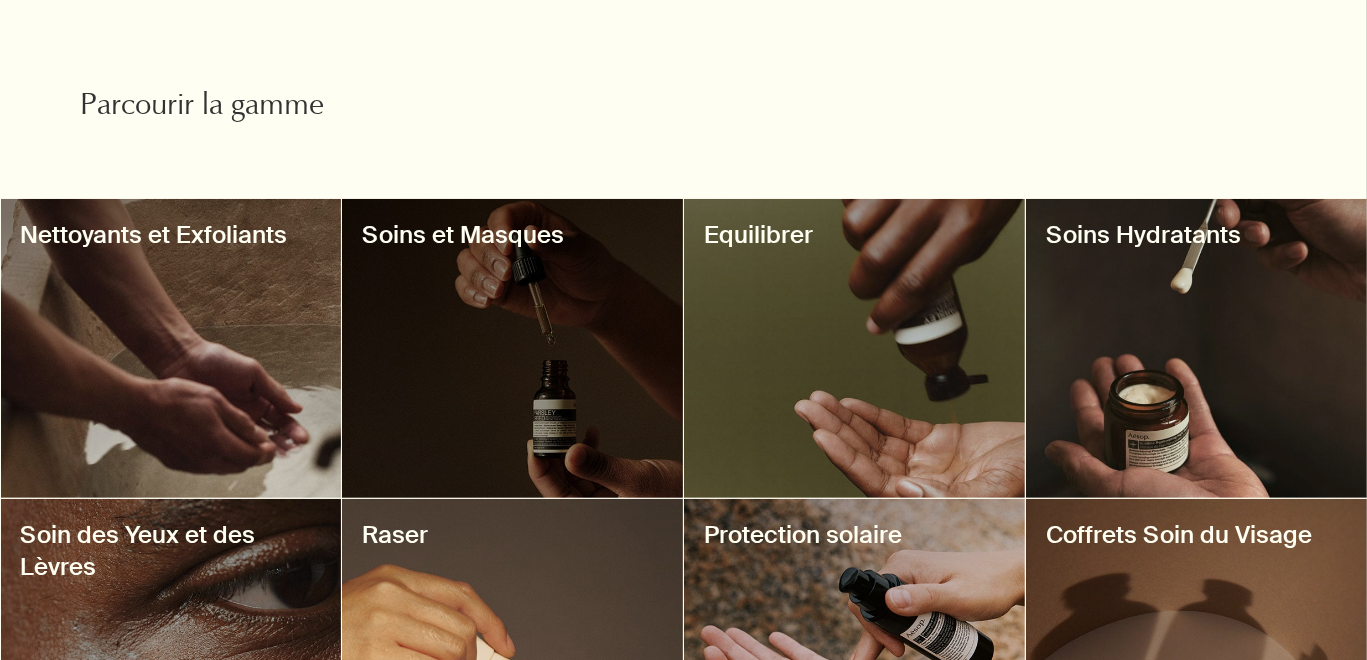 scroll, scrollTop: 0, scrollLeft: 0, axis: both 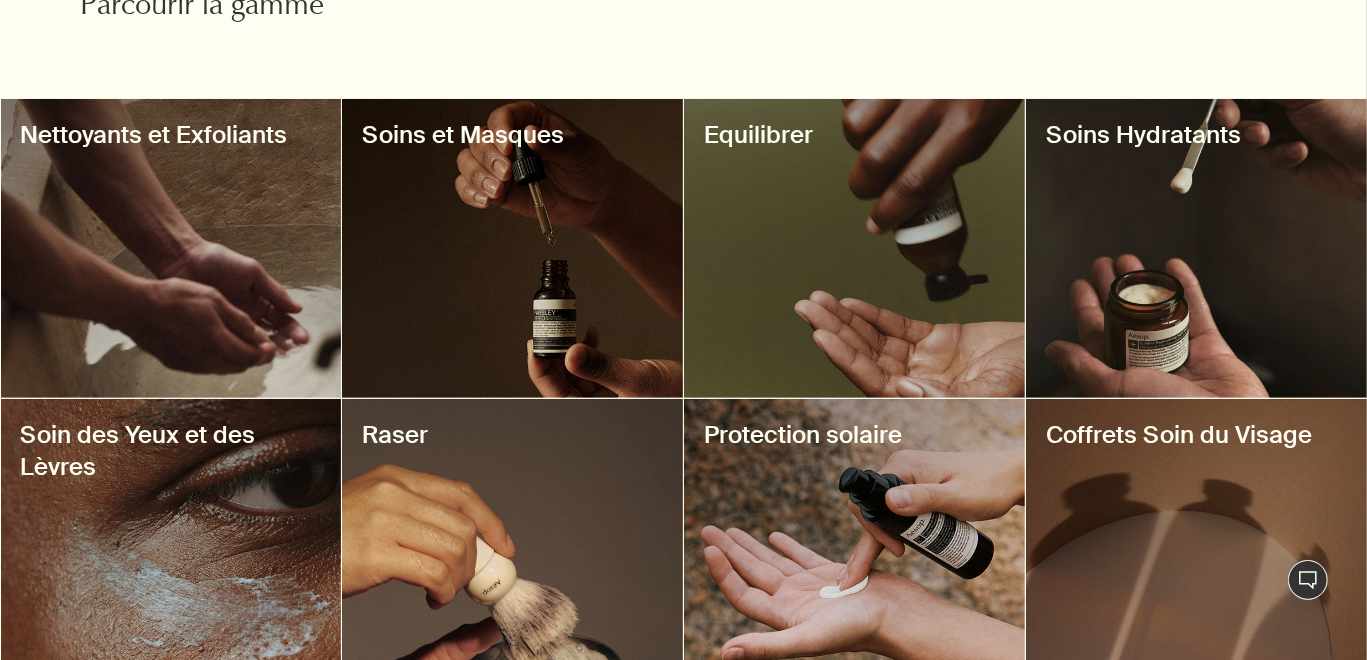 click at bounding box center [1196, 248] 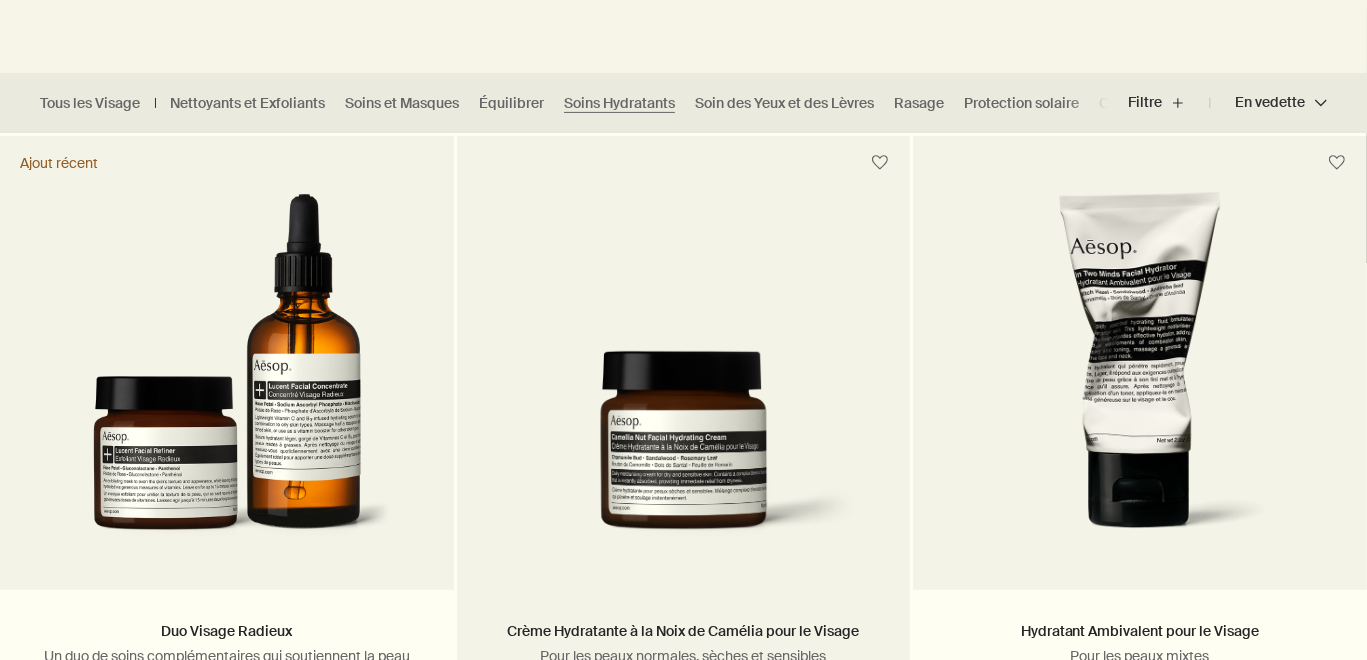 scroll, scrollTop: 0, scrollLeft: 0, axis: both 